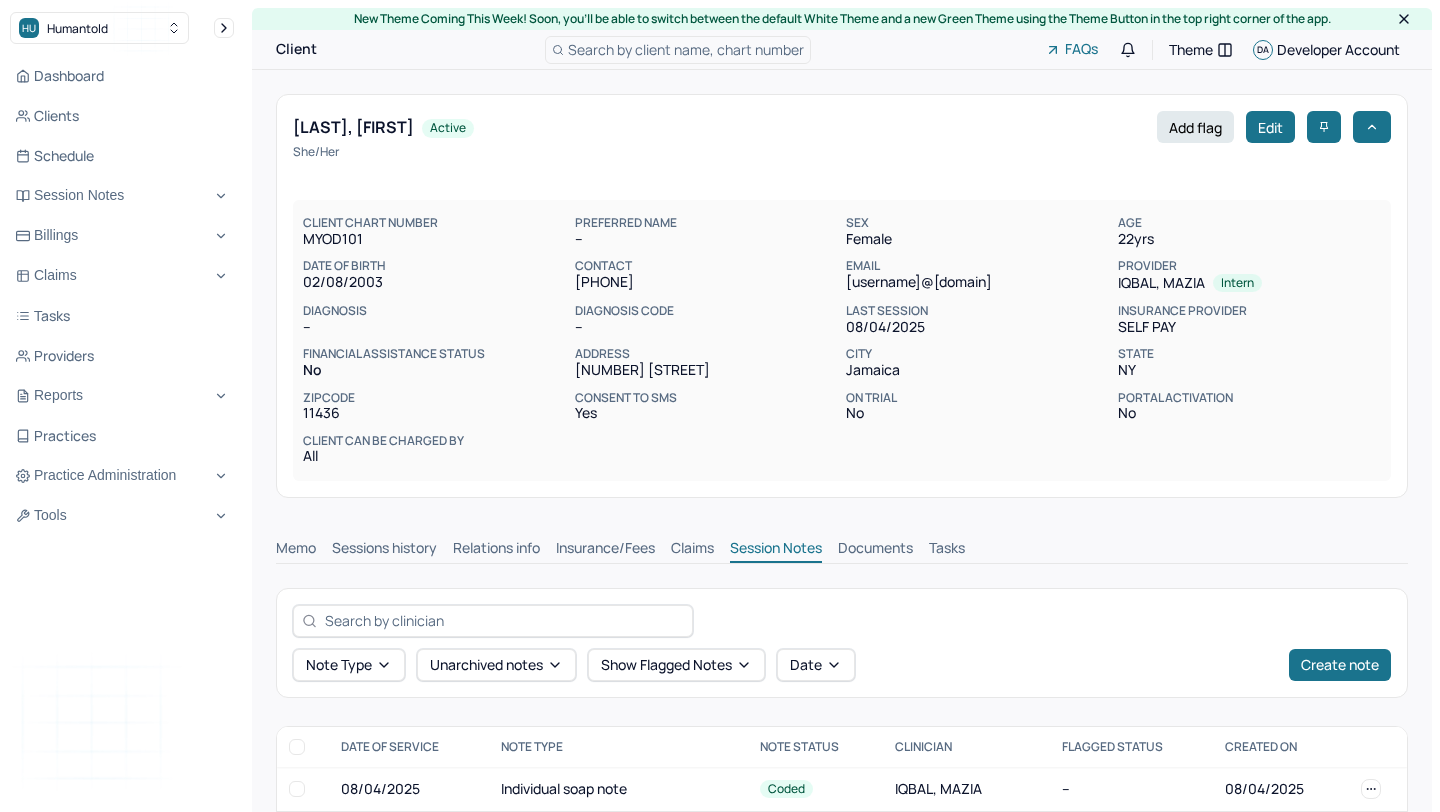 scroll, scrollTop: 0, scrollLeft: 0, axis: both 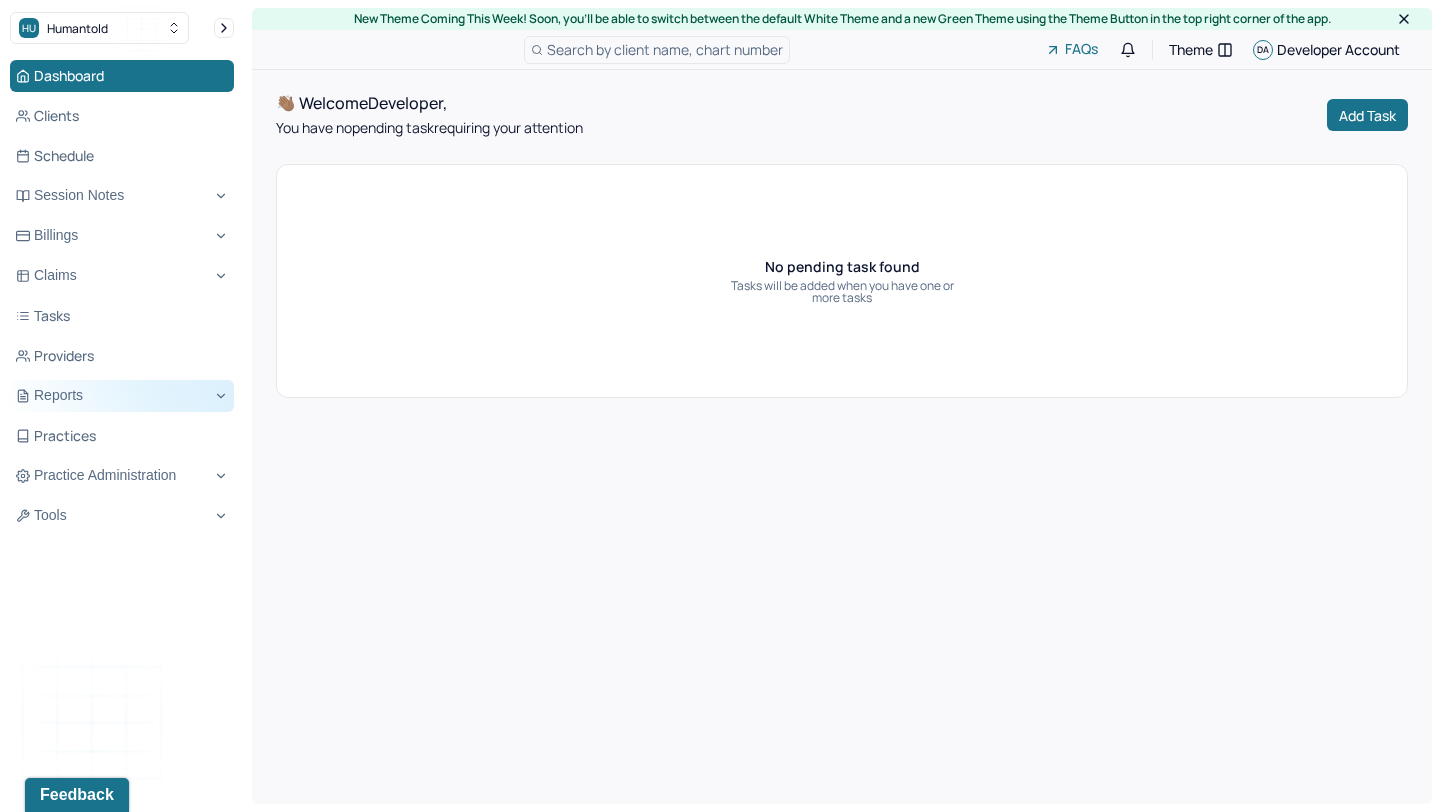 click on "Reports" at bounding box center (122, 396) 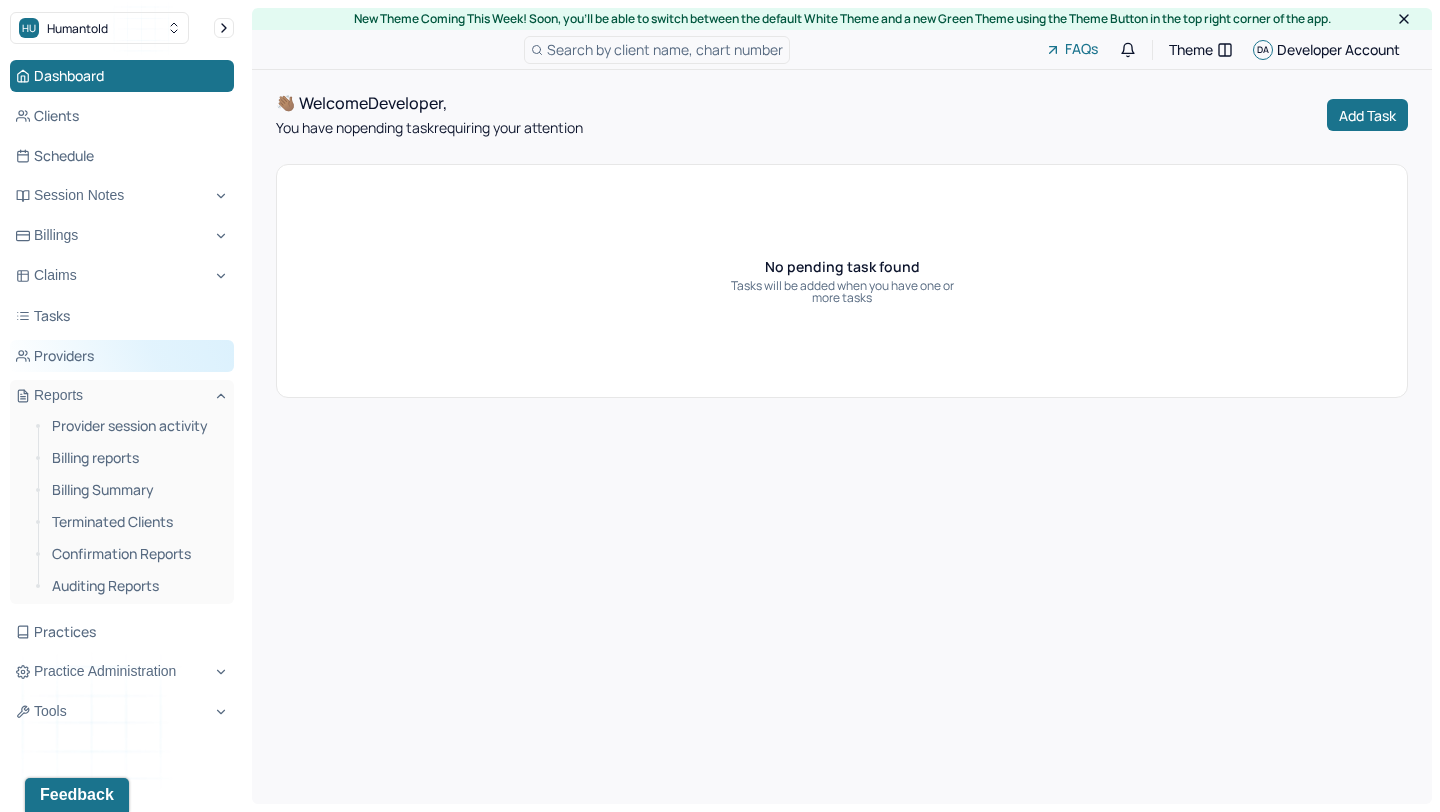 click on "Providers" at bounding box center (122, 356) 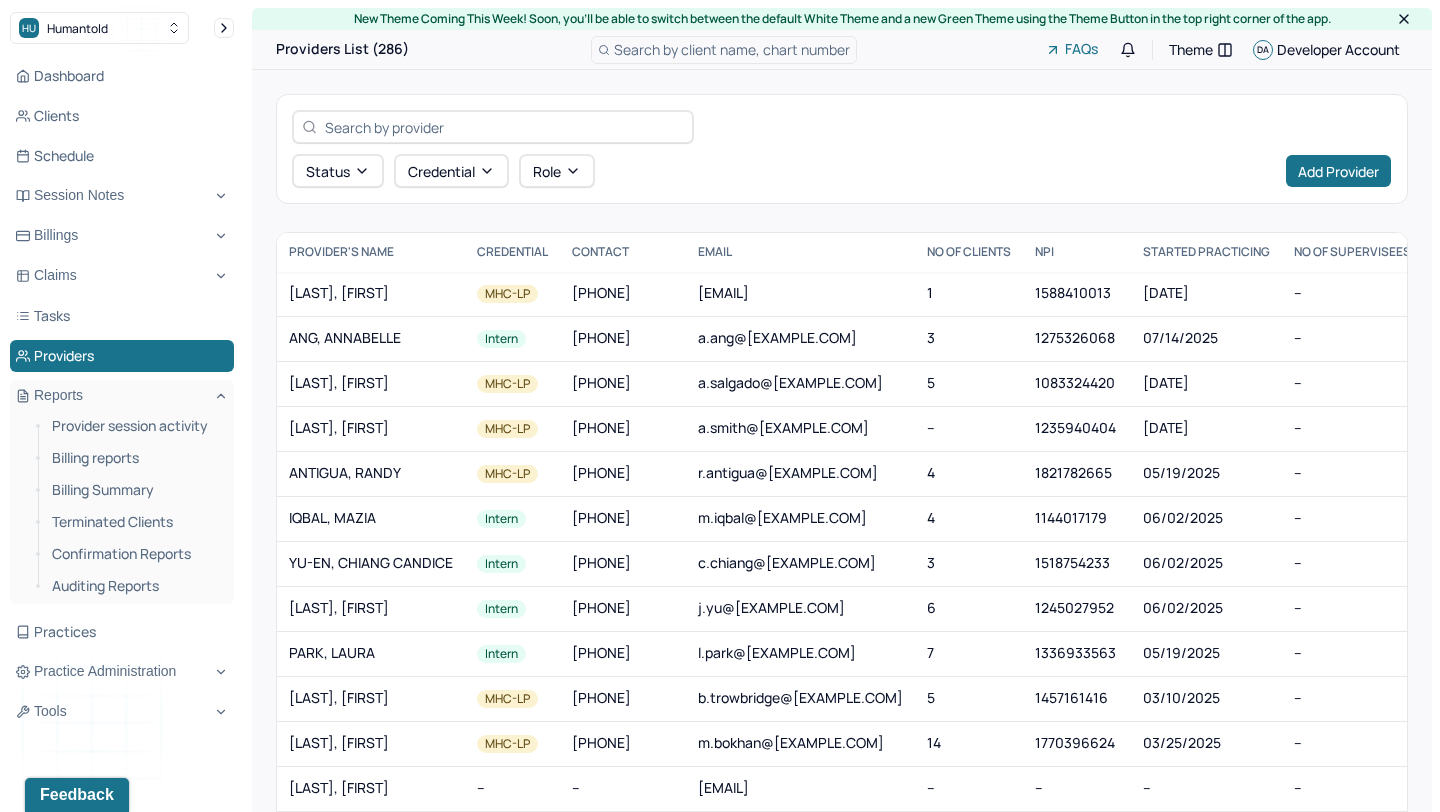 click at bounding box center [504, 127] 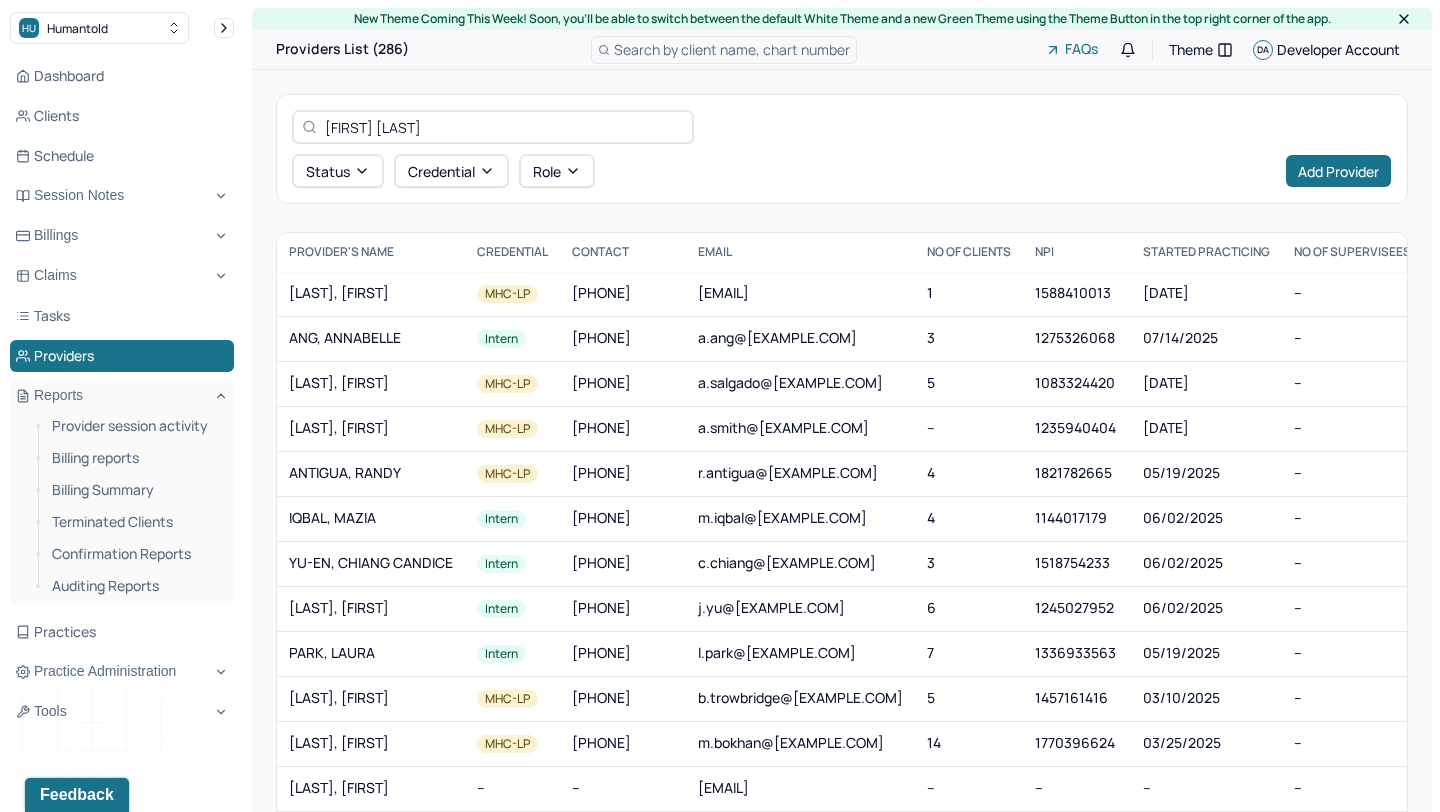 type on "[FIRST] [LAST]" 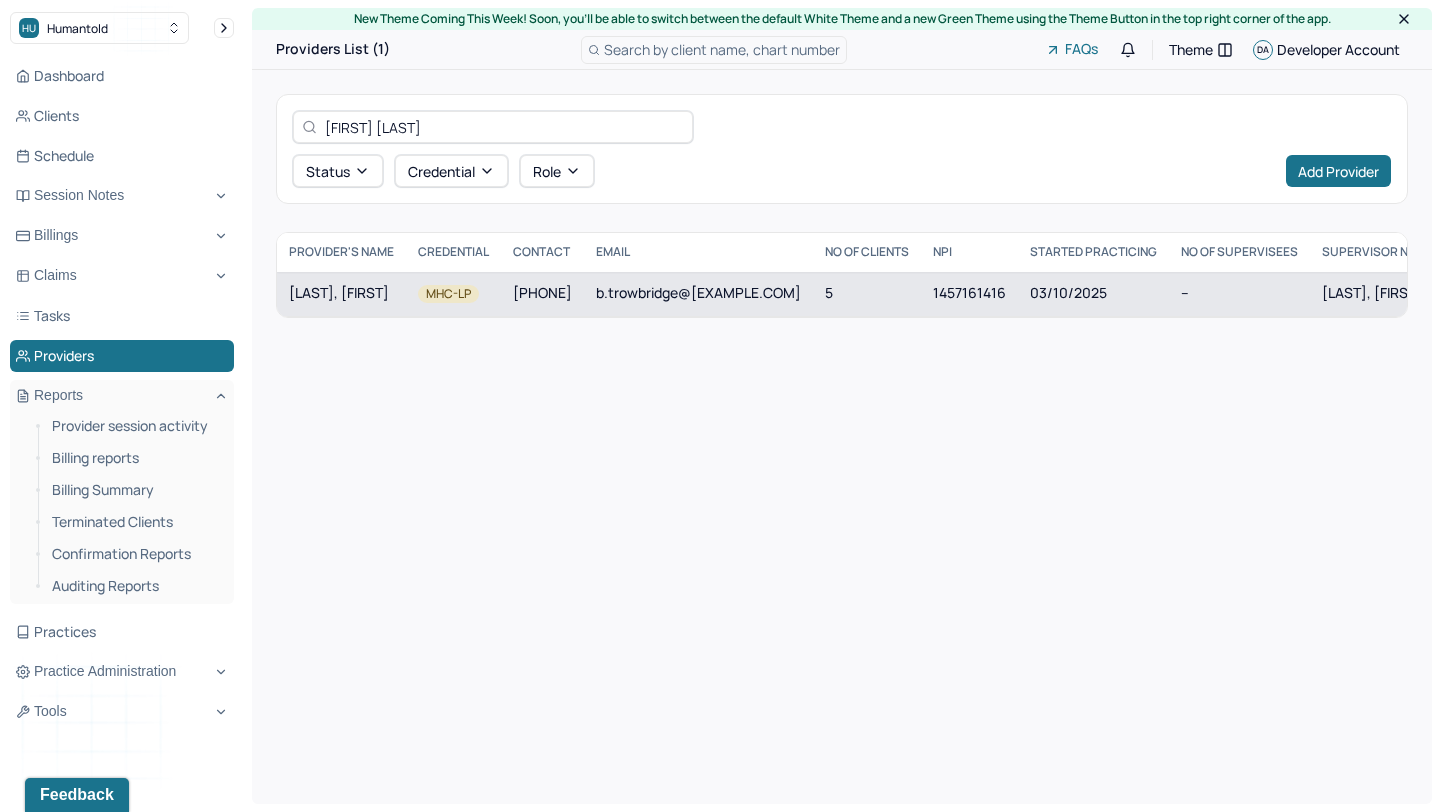 click on "MHC-LP" at bounding box center [453, 294] 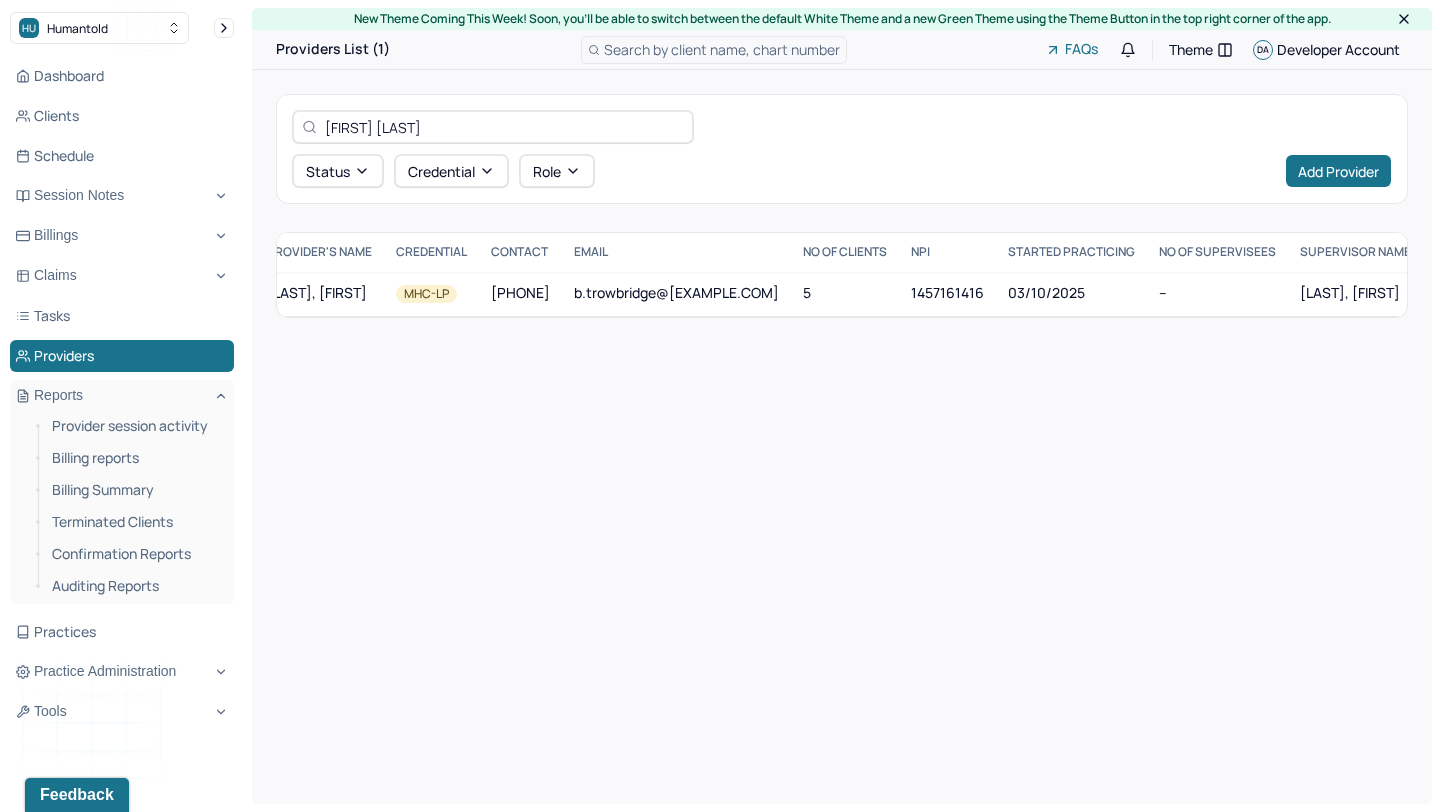 scroll, scrollTop: 0, scrollLeft: 0, axis: both 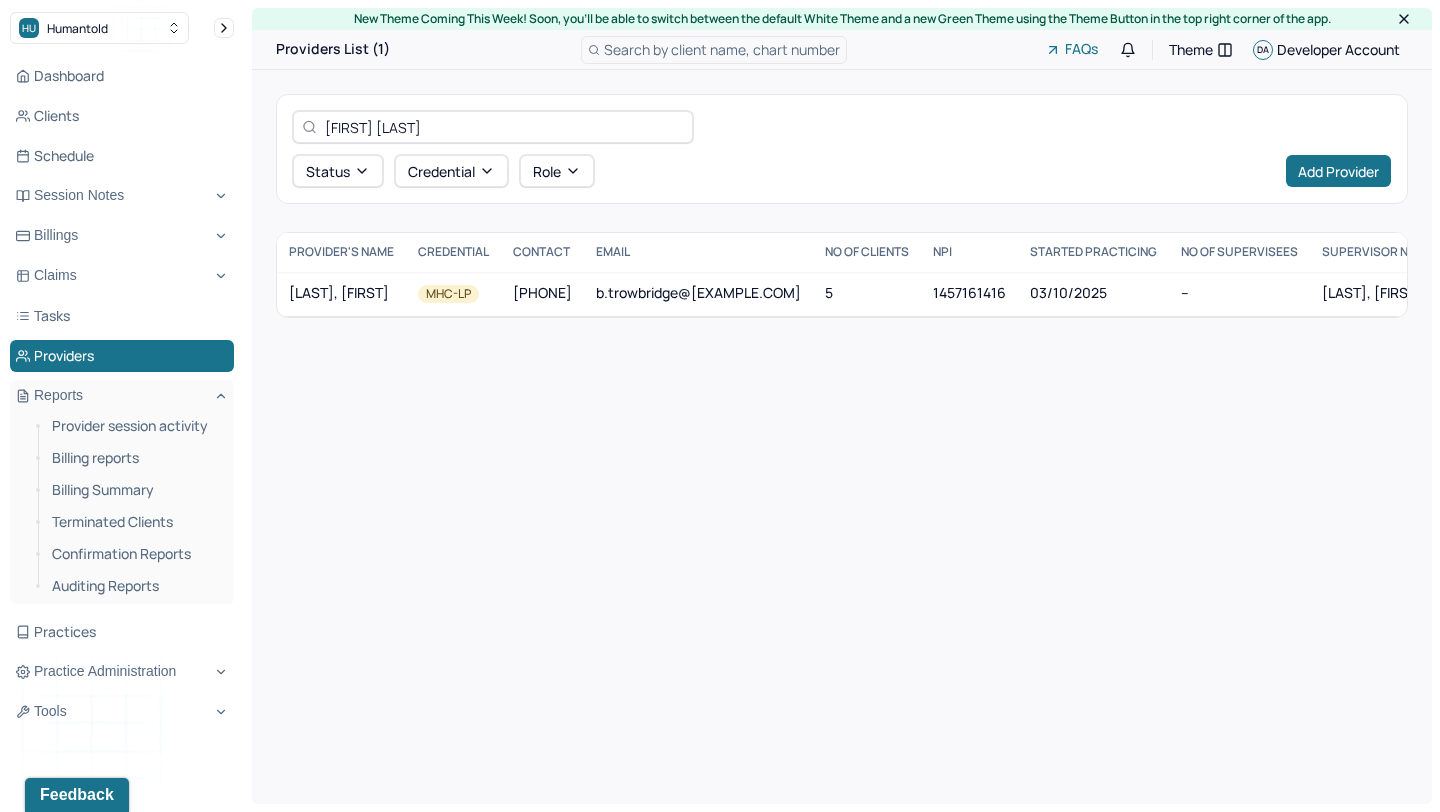 click on "MHC-LP" at bounding box center (453, 294) 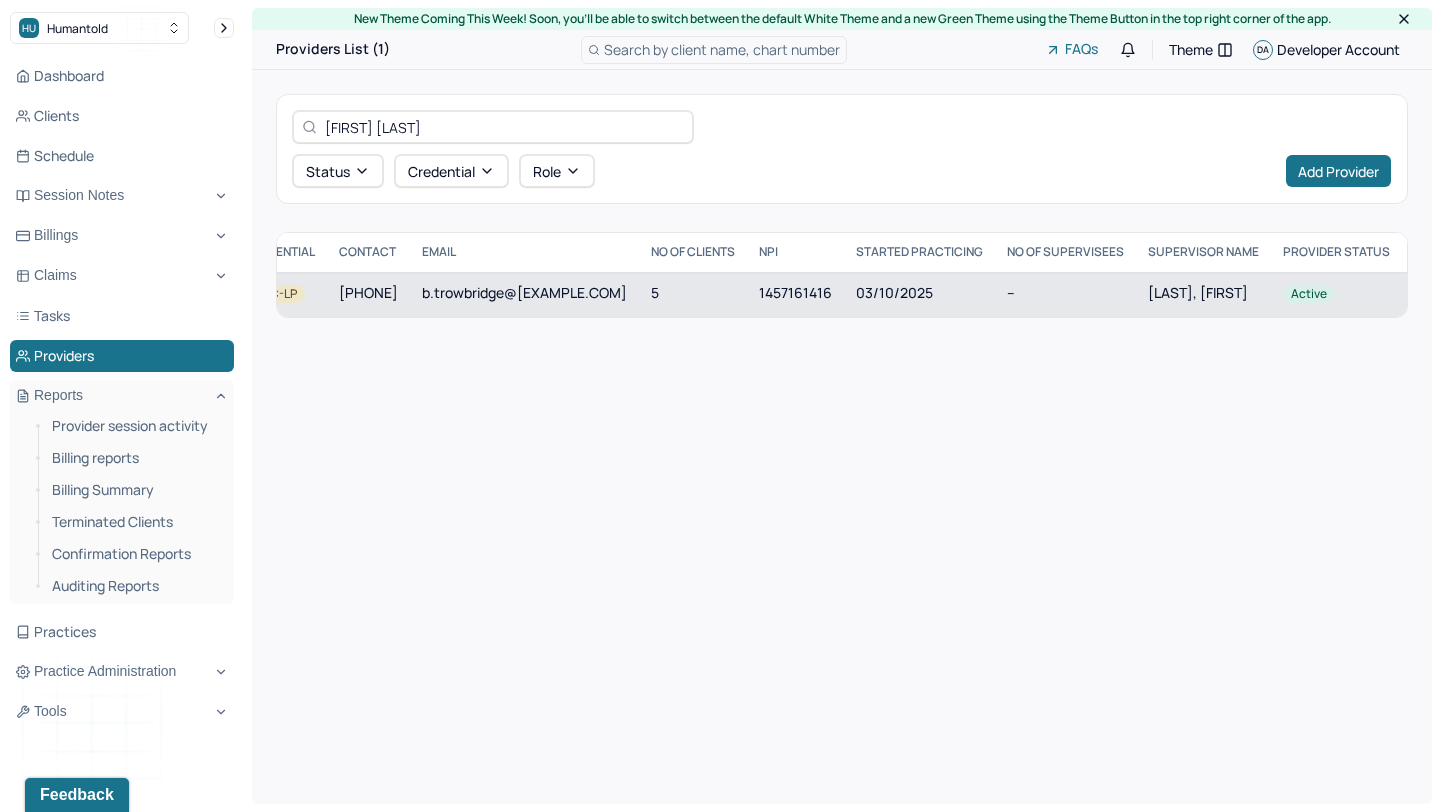 scroll, scrollTop: 0, scrollLeft: 321, axis: horizontal 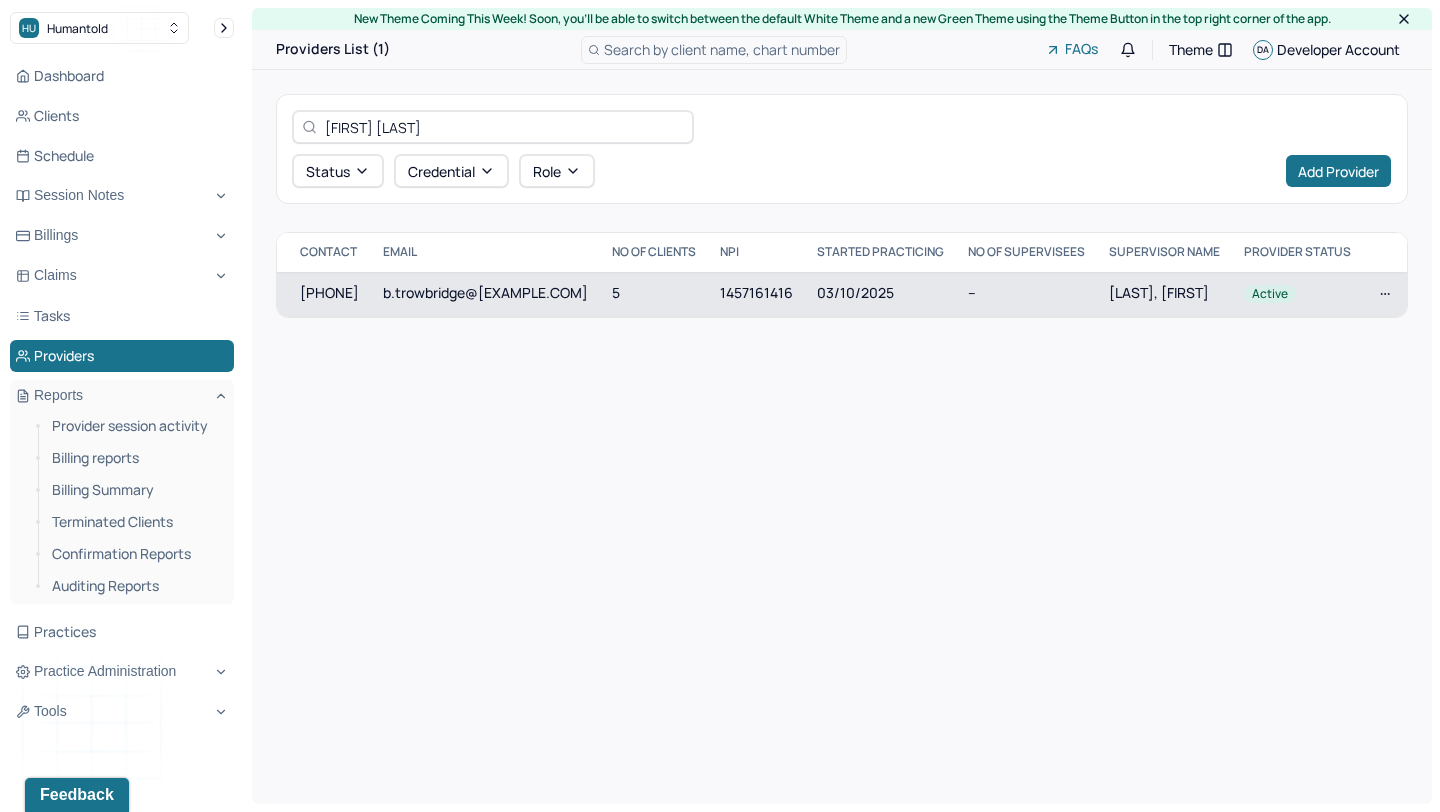 click on "[LAST], [FIRST]" at bounding box center (1164, 294) 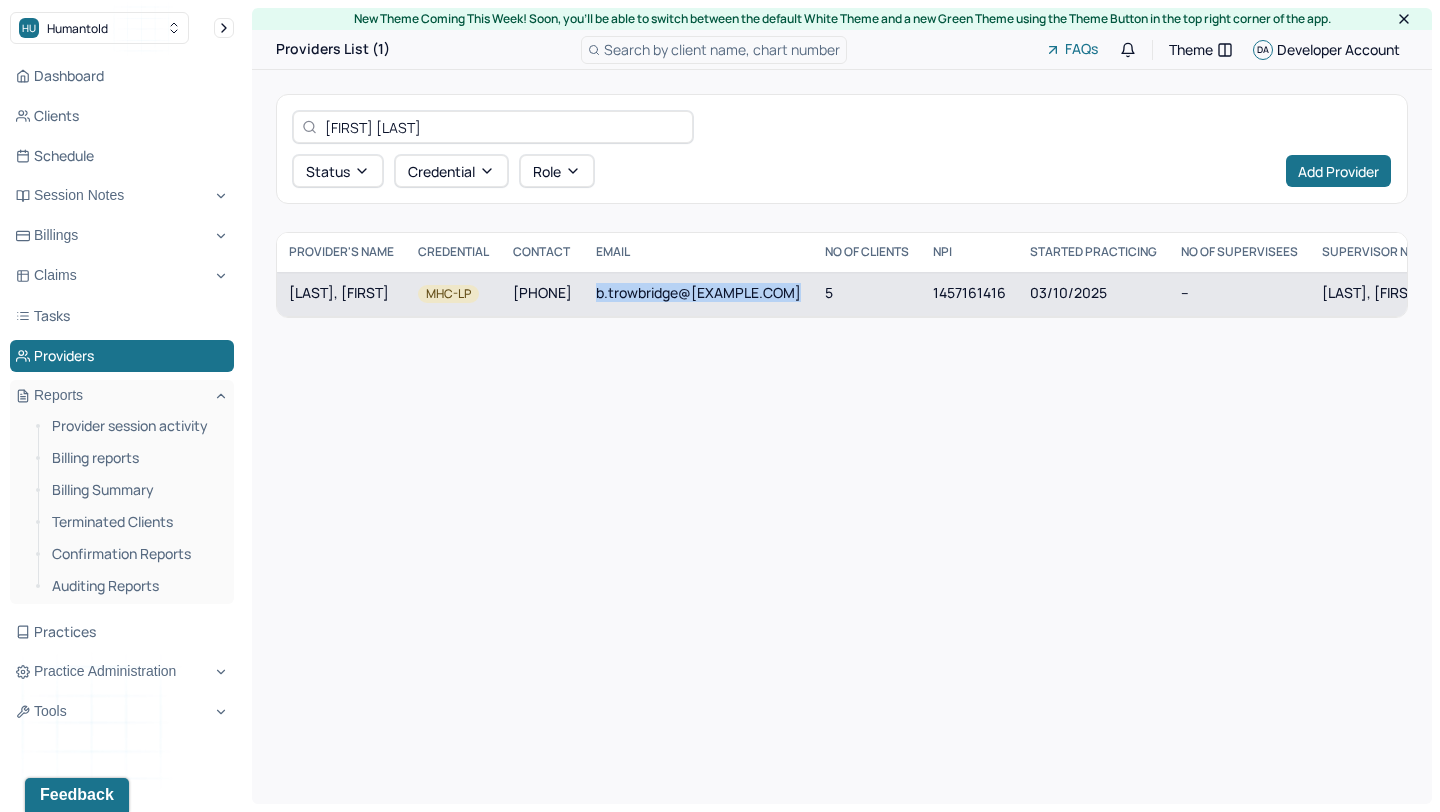 copy on "b.trowbridge@[EXAMPLE.COM]" 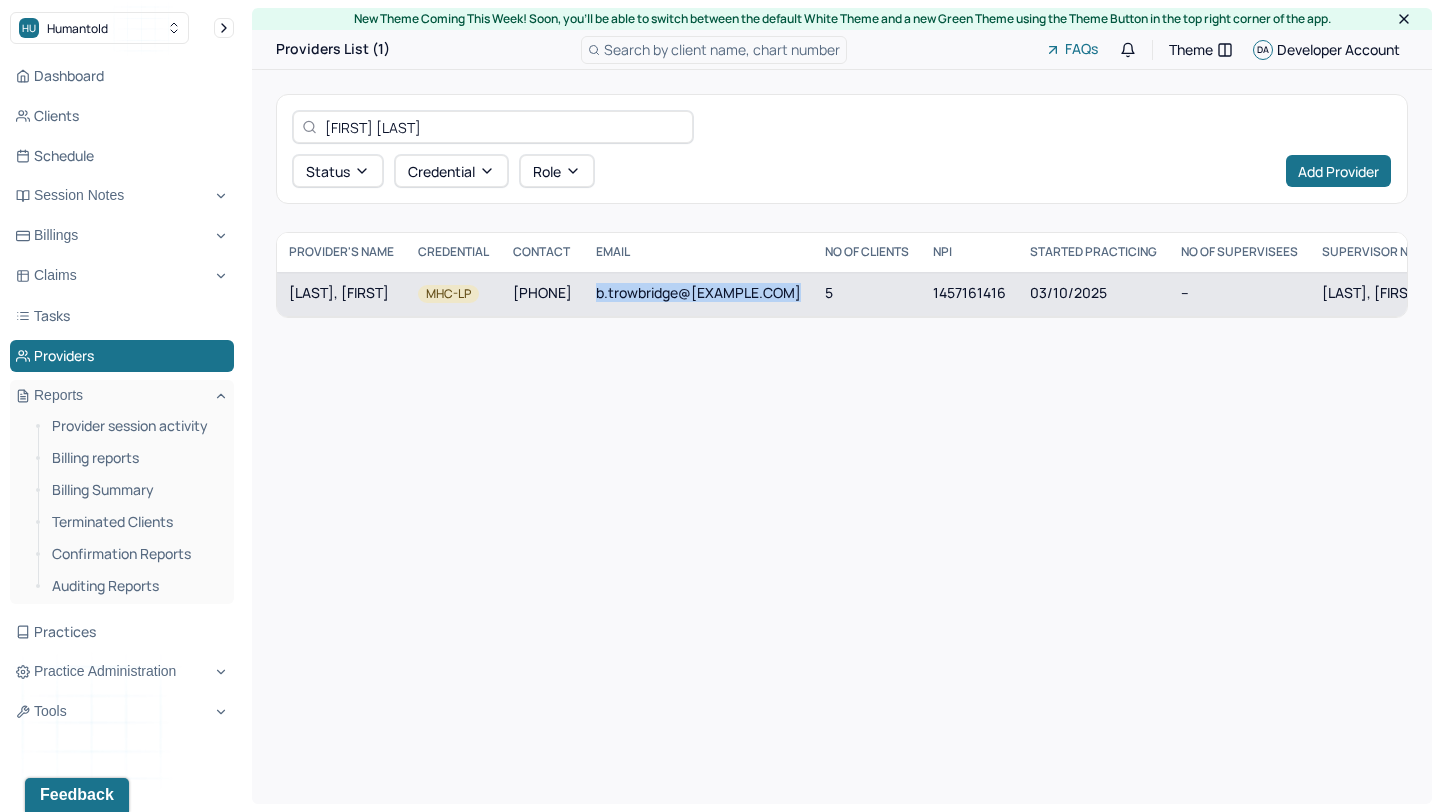 scroll, scrollTop: 0, scrollLeft: 321, axis: horizontal 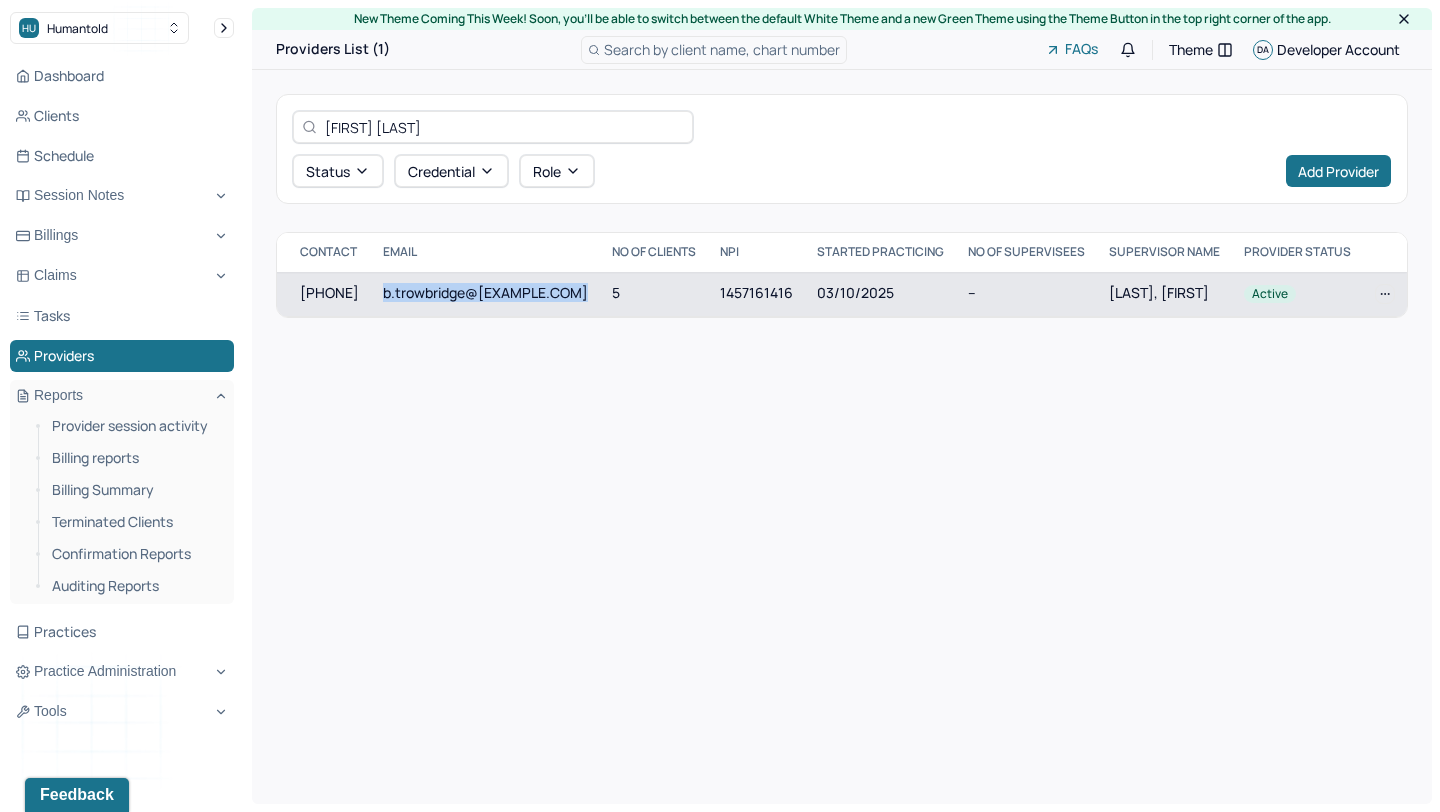copy on "[LAST], [FIRST]" 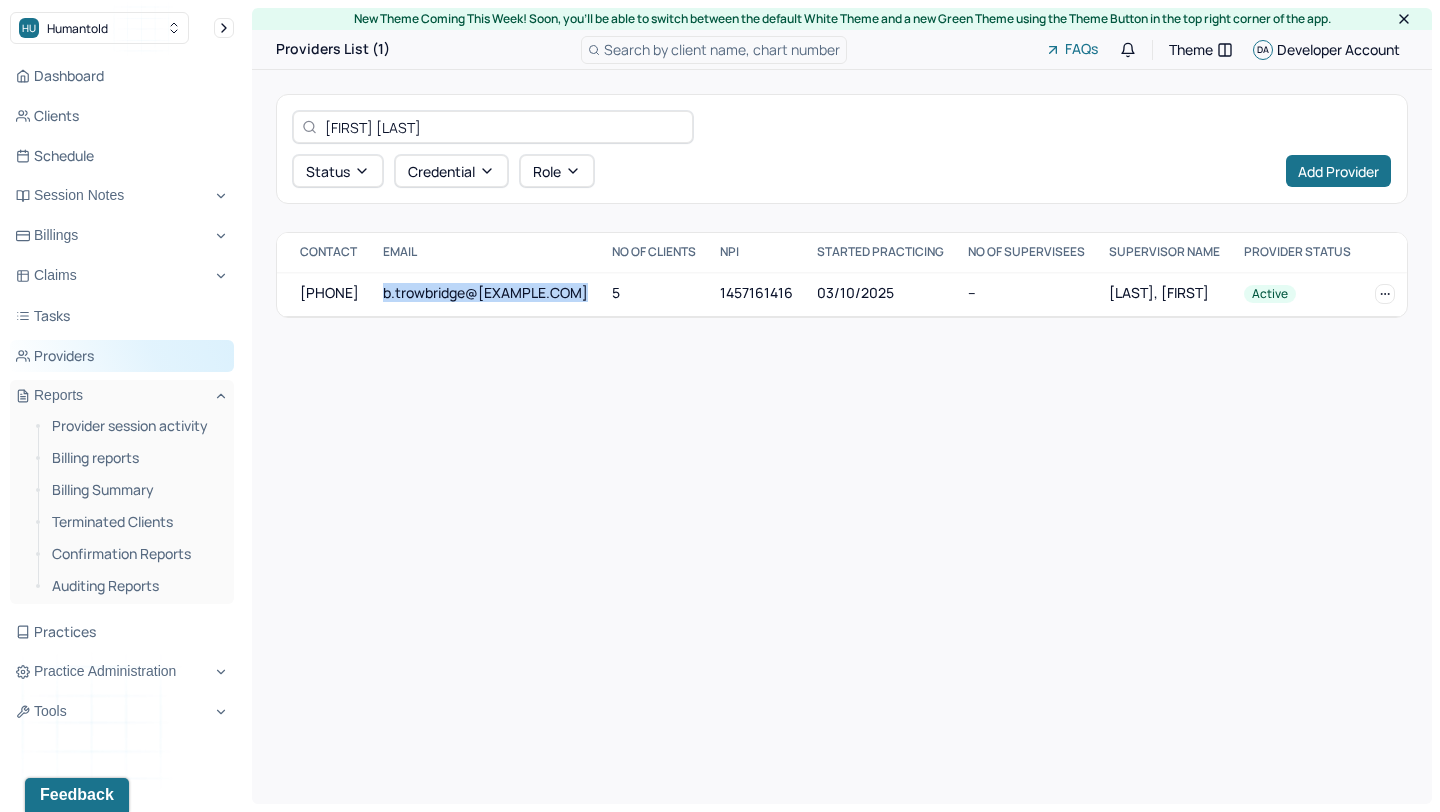 click on "Providers" at bounding box center (122, 356) 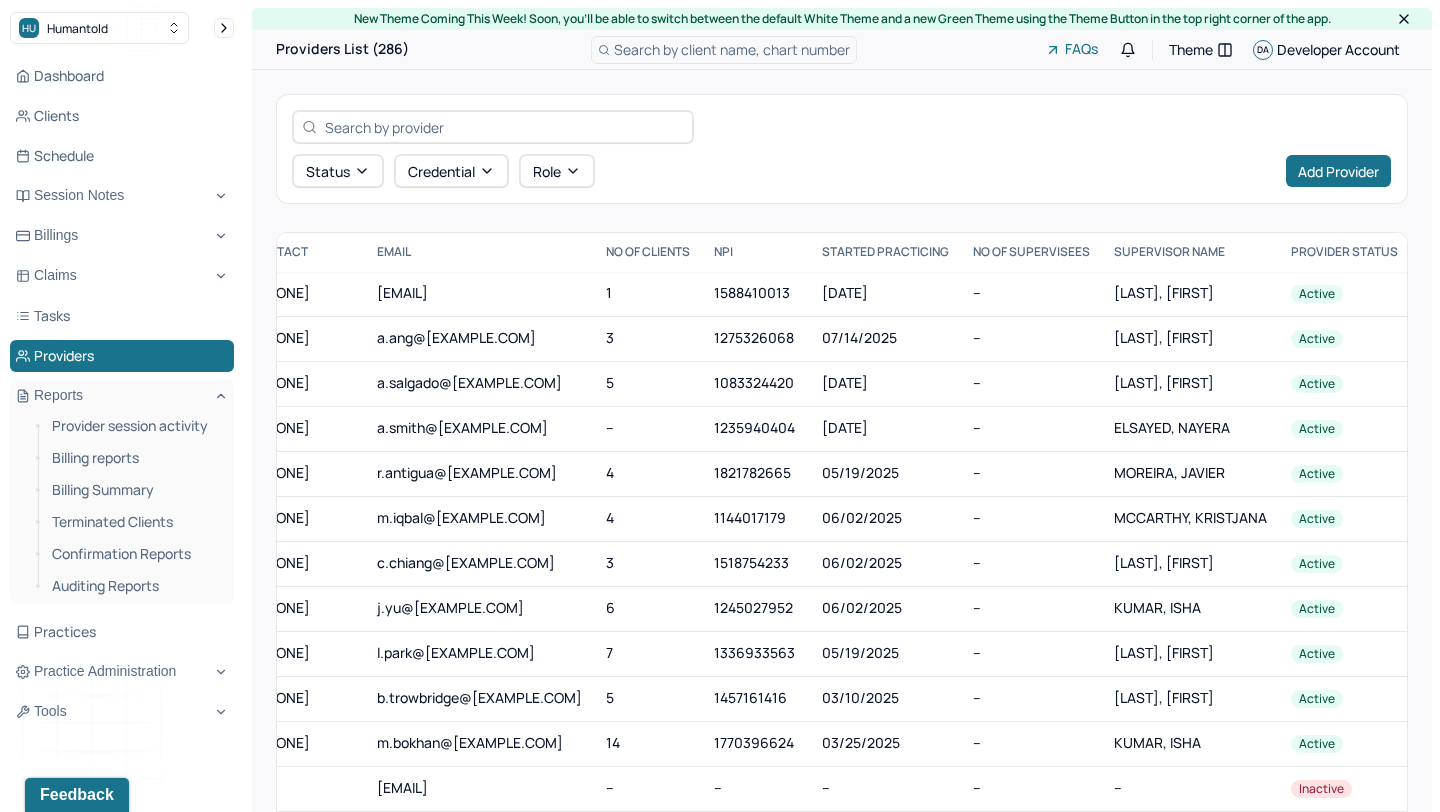 click on "[FIRST] [LAST]" at bounding box center (504, 127) 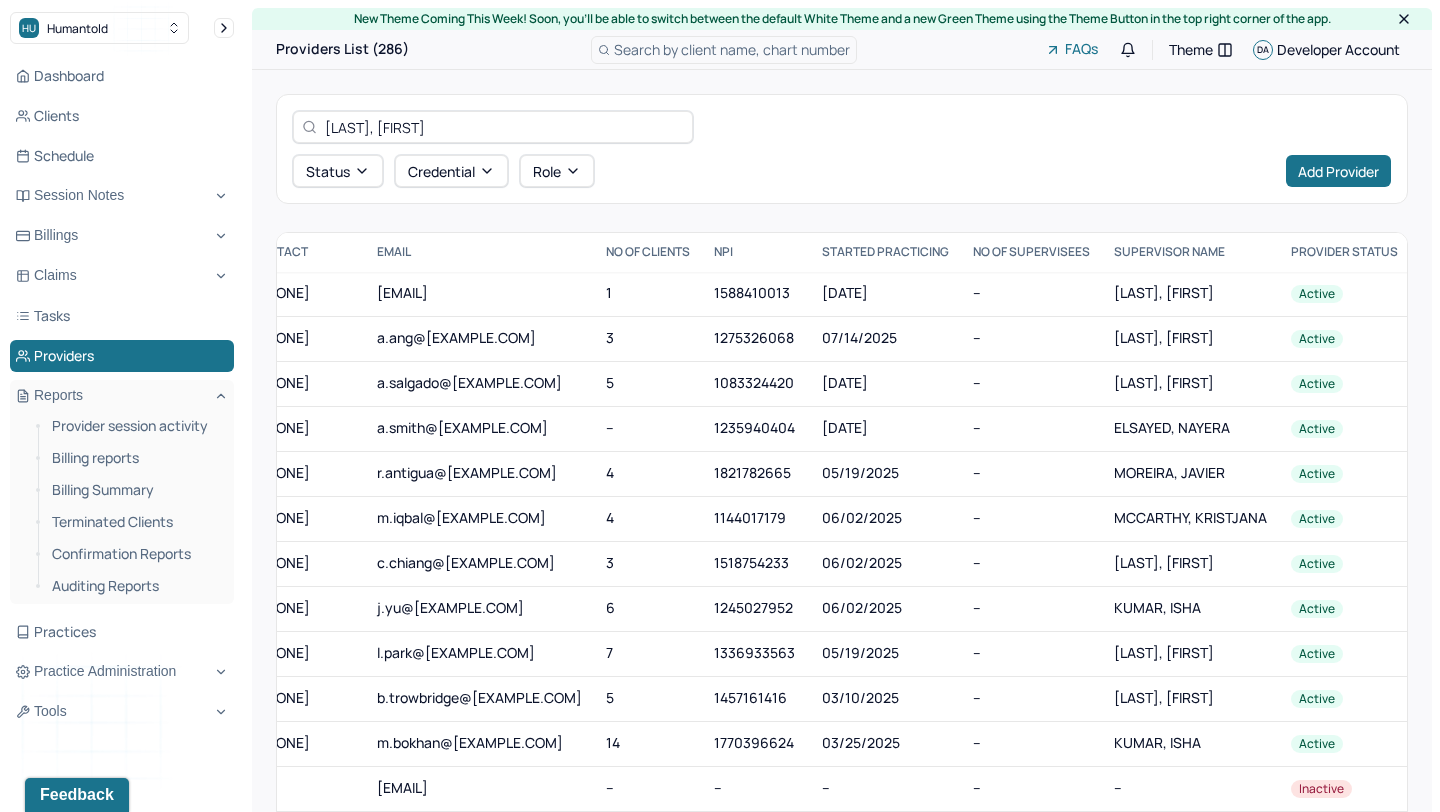 type on "[LAST], [FIRST]" 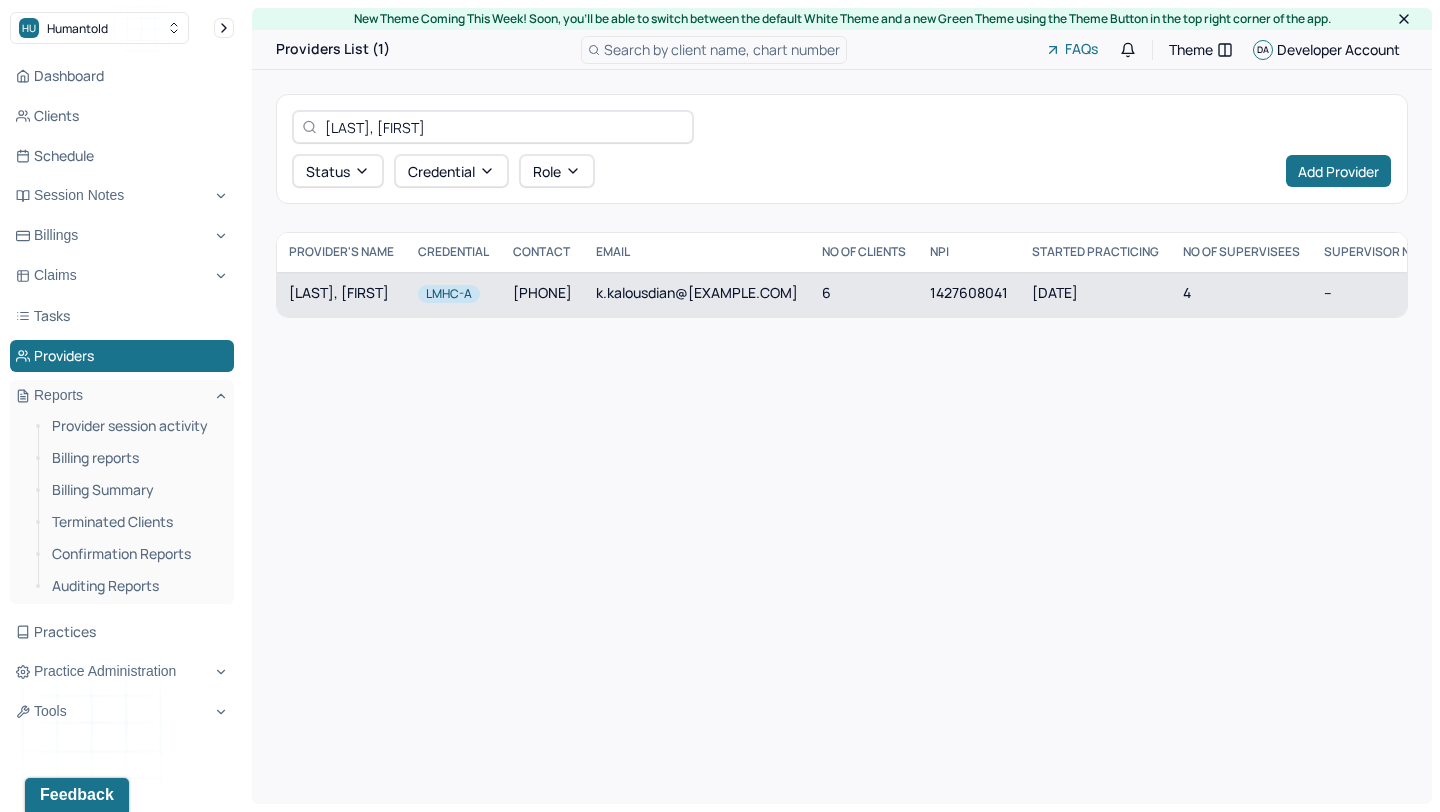 click on "[PHONE]" at bounding box center (542, 294) 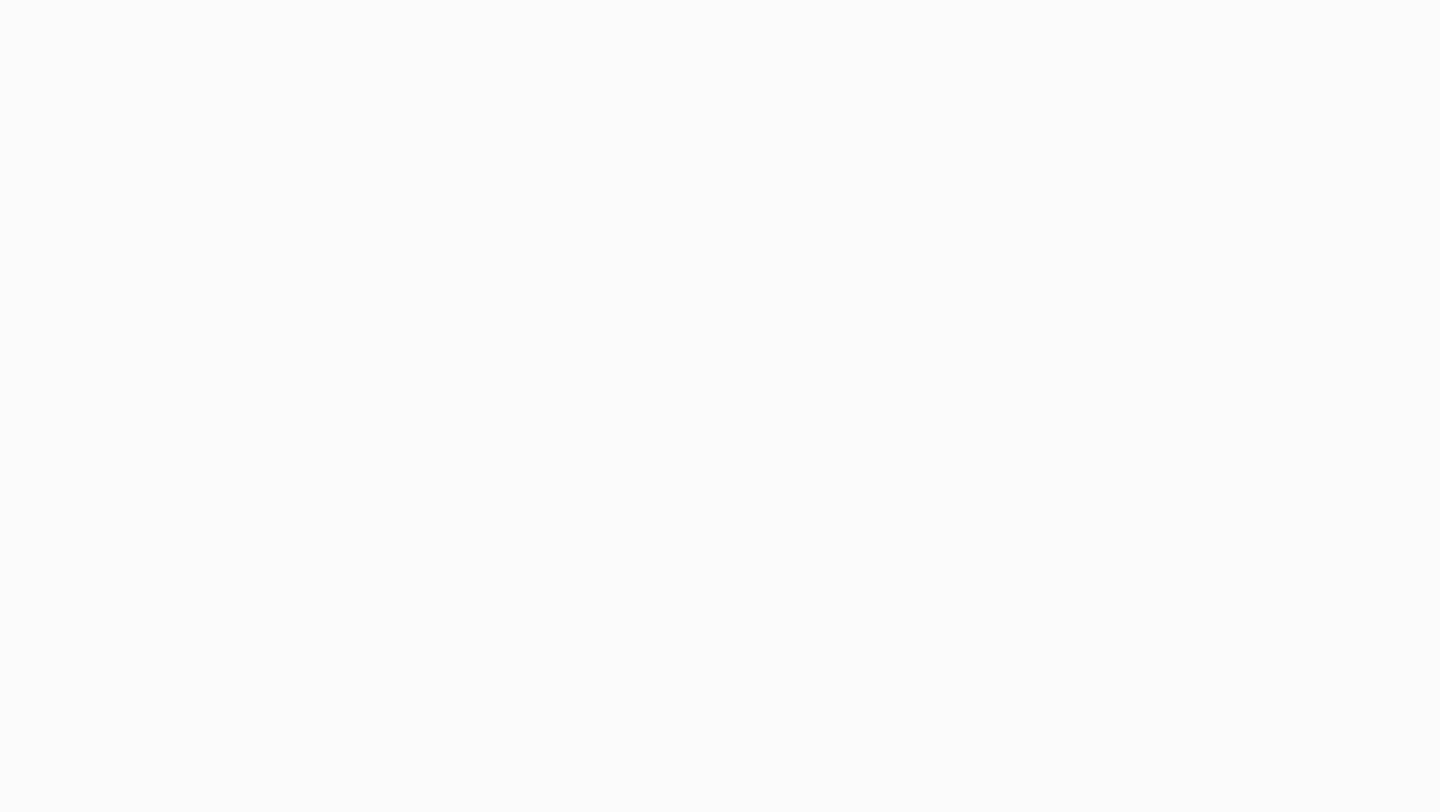 scroll, scrollTop: 0, scrollLeft: 0, axis: both 